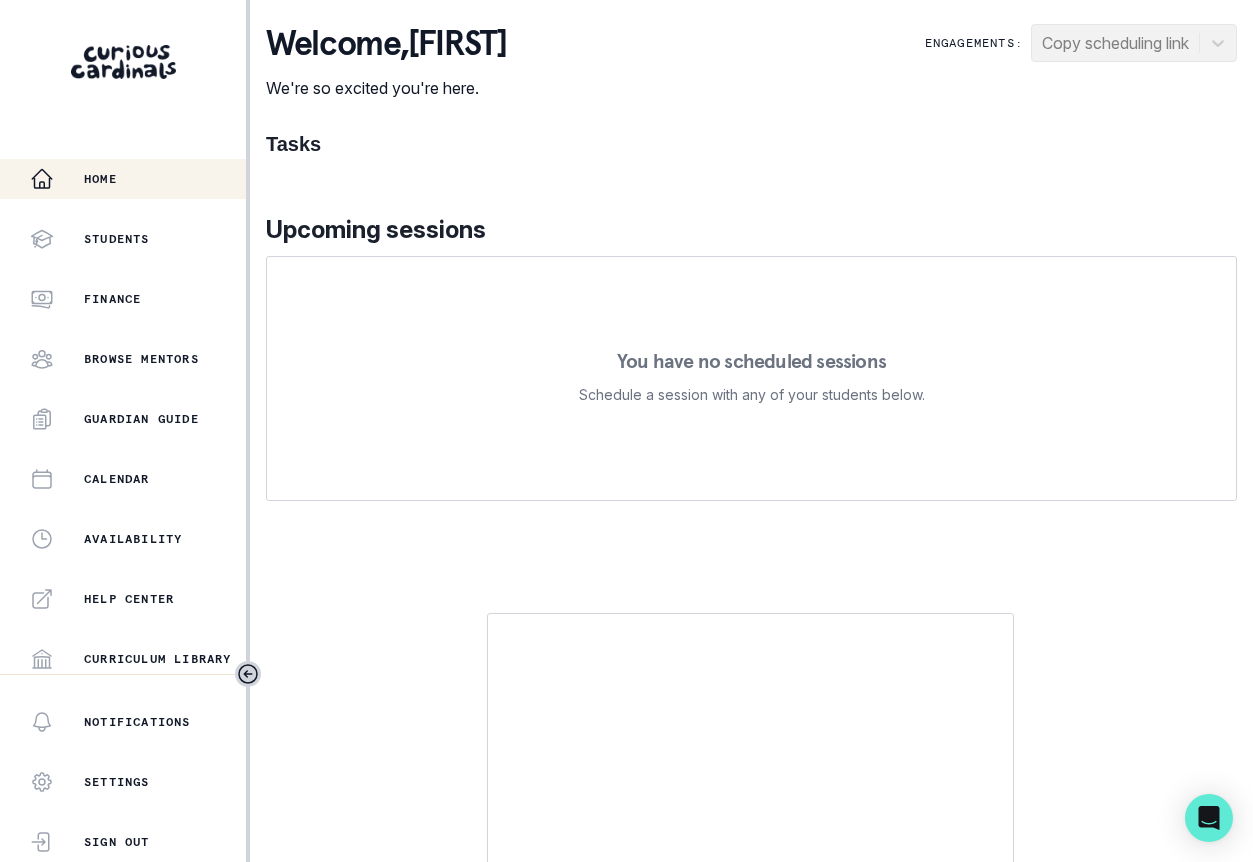 scroll, scrollTop: 0, scrollLeft: 0, axis: both 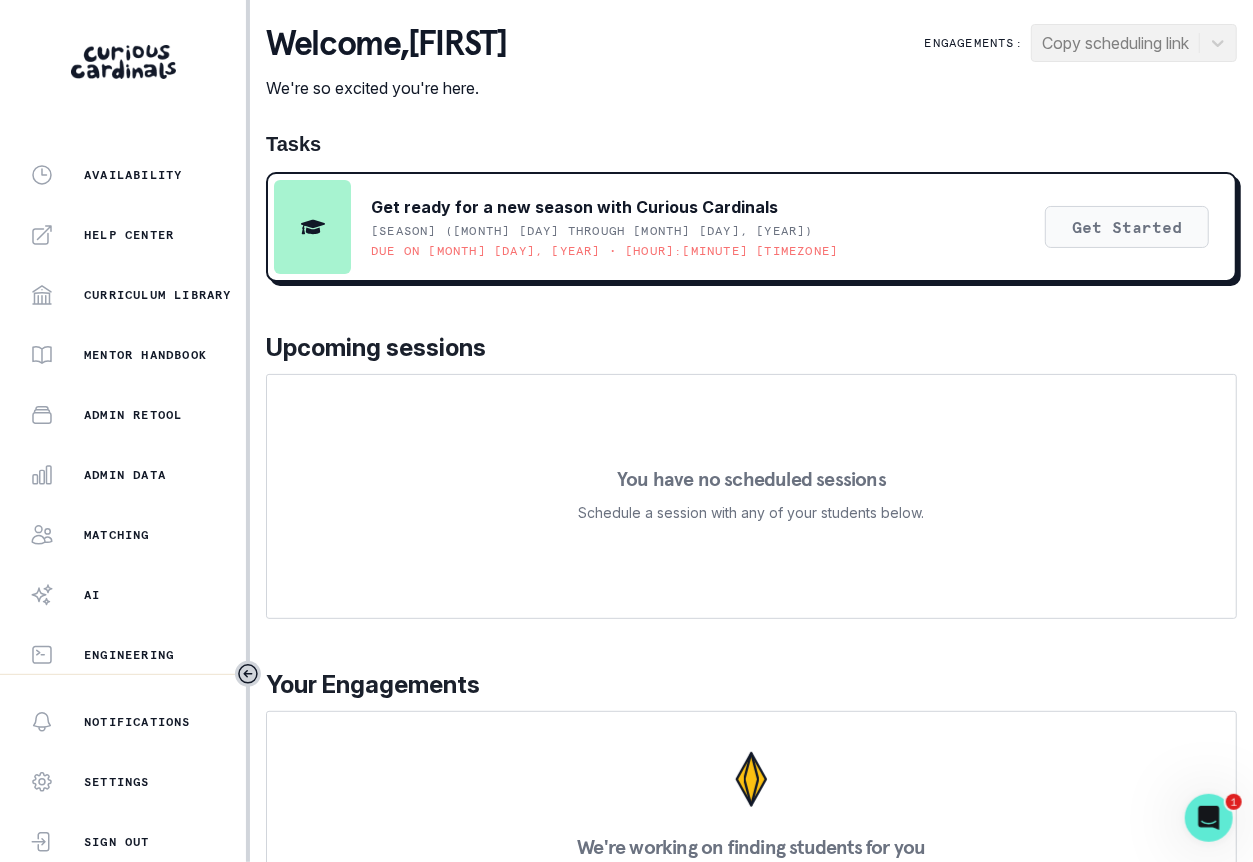 click on "Get Started" at bounding box center [1127, 227] 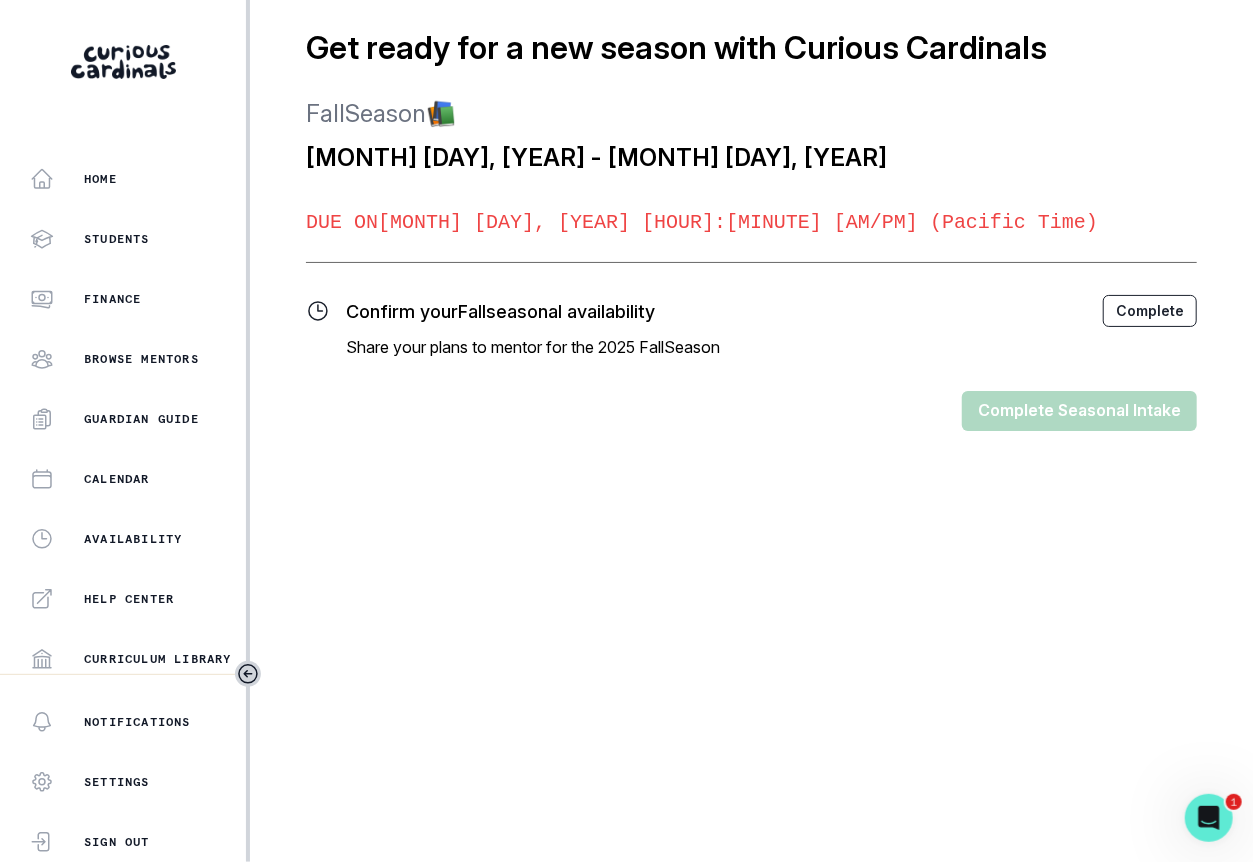 click on "Complete" at bounding box center [1150, 311] 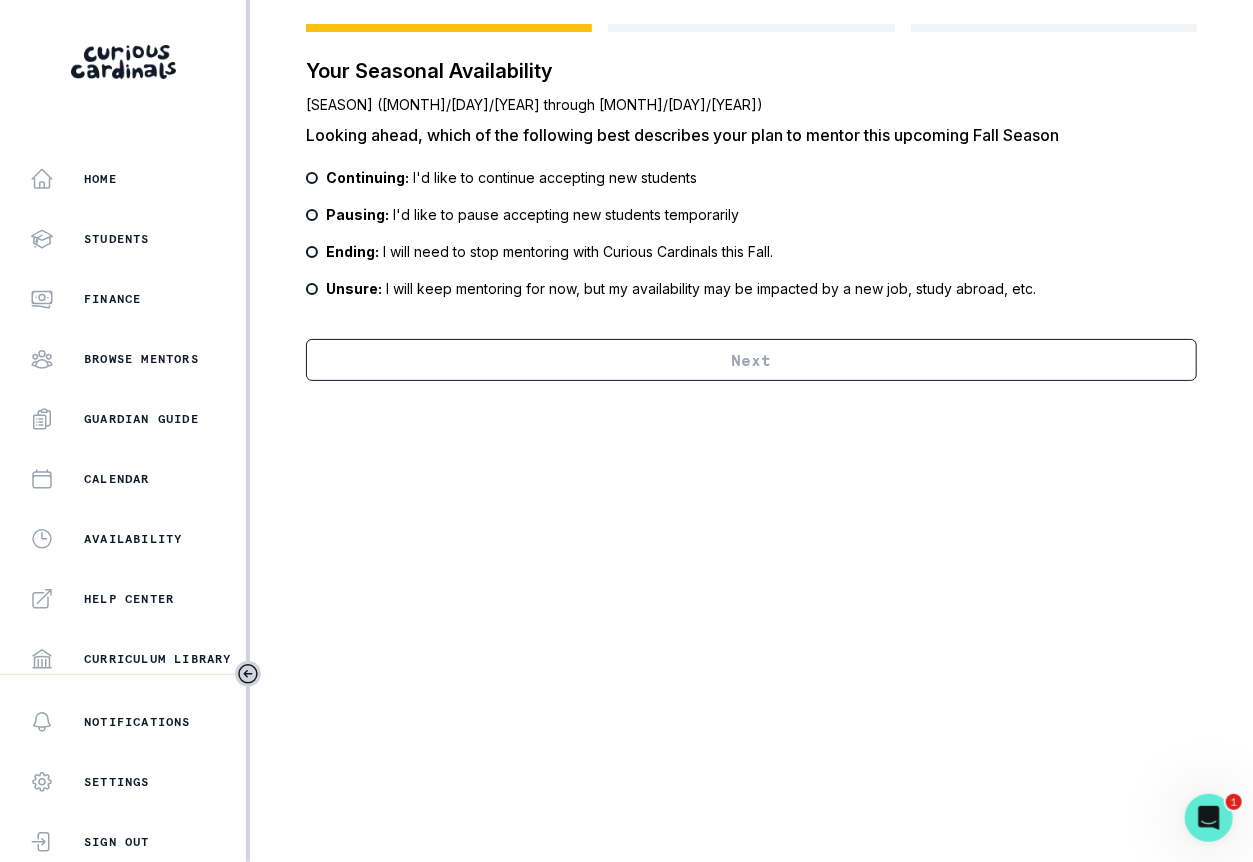 click on "Continuing: I'd like to continue accepting new students" at bounding box center [511, 177] 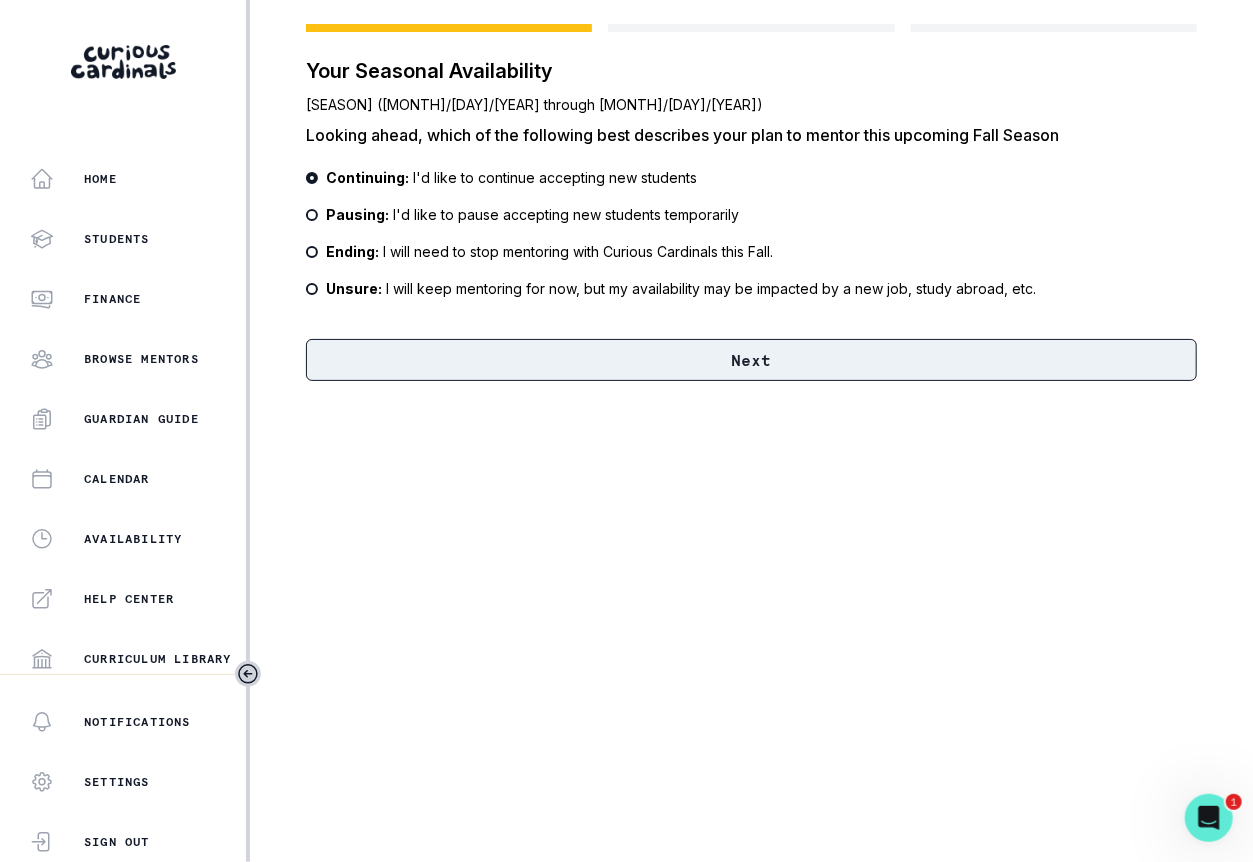 click on "Next" at bounding box center [751, 360] 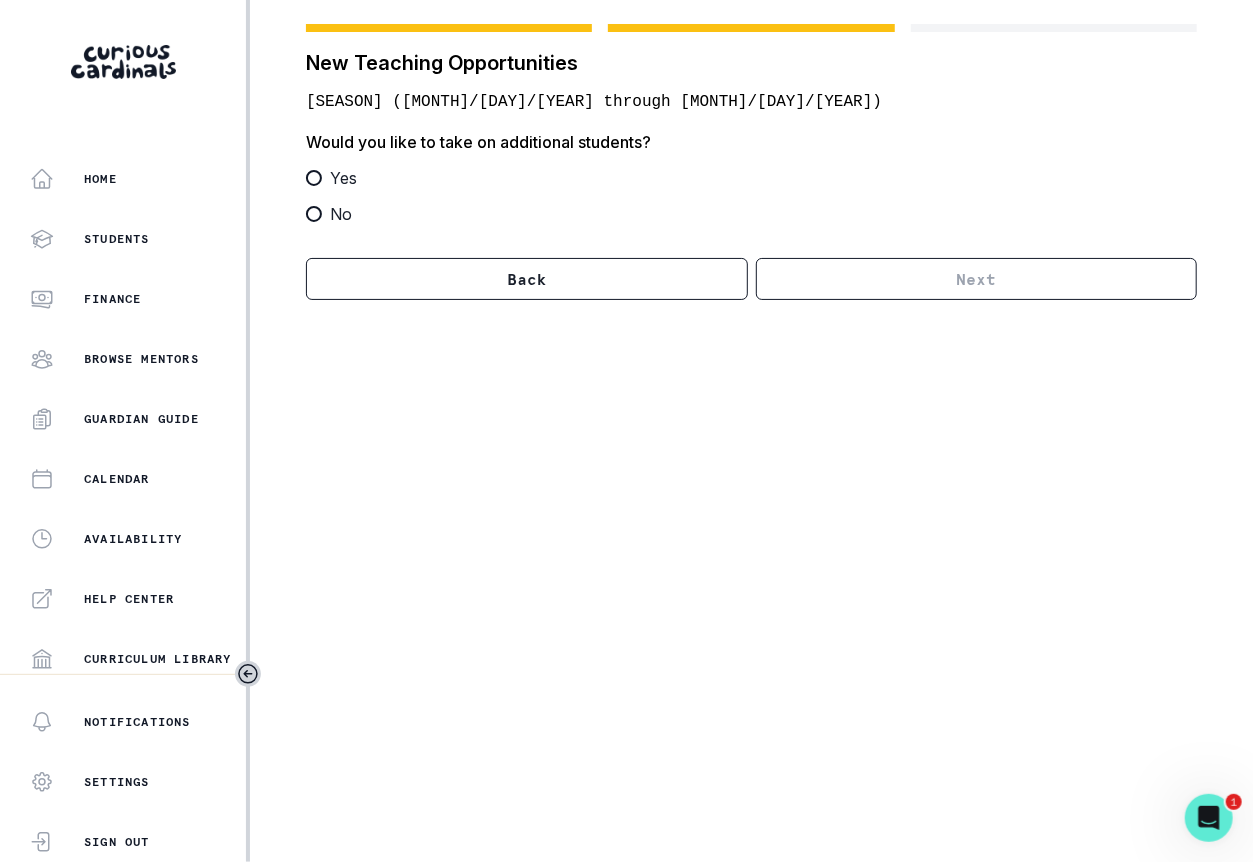 click on "Yes" at bounding box center [343, 178] 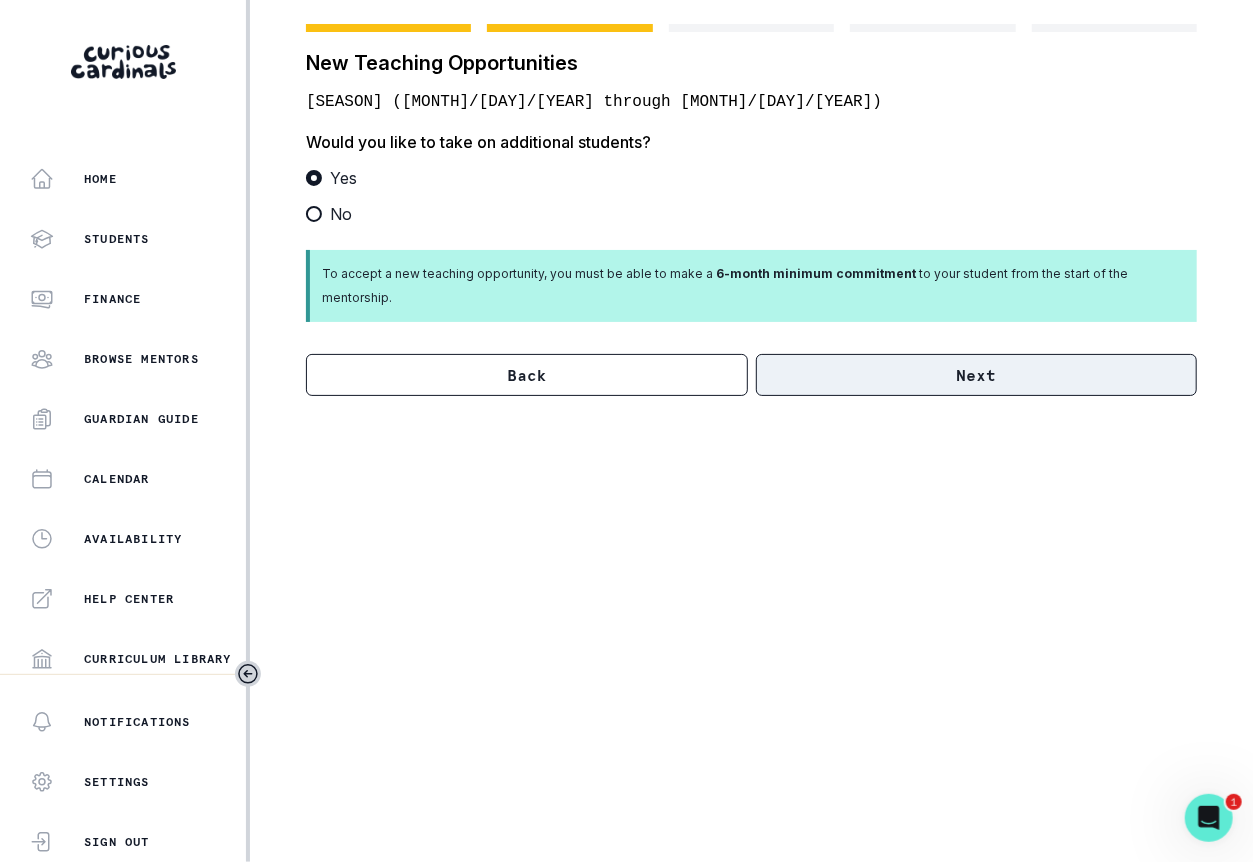 click on "Next" at bounding box center [977, 375] 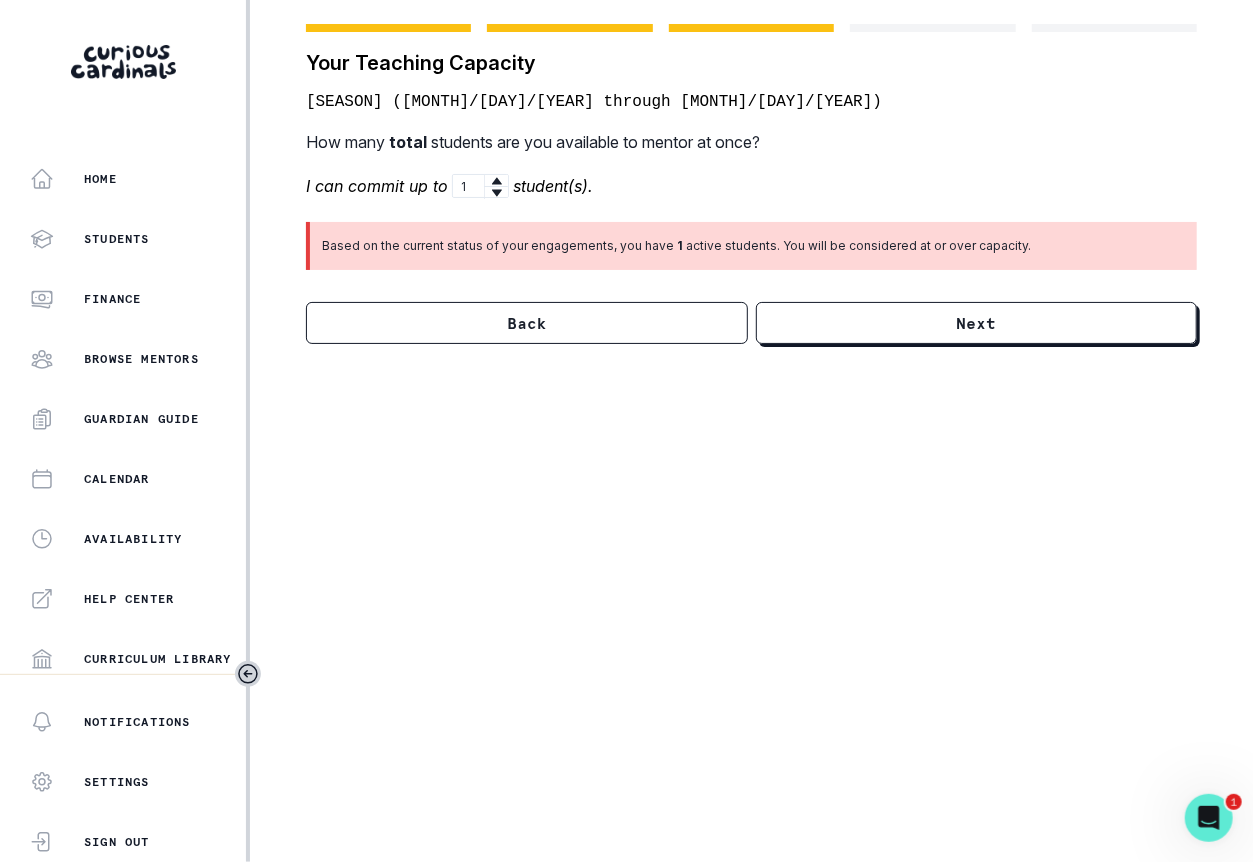 click on "Based on the current status of your engagements, you have 1 active students. You will be considered at or over capacity." at bounding box center (751, 246) 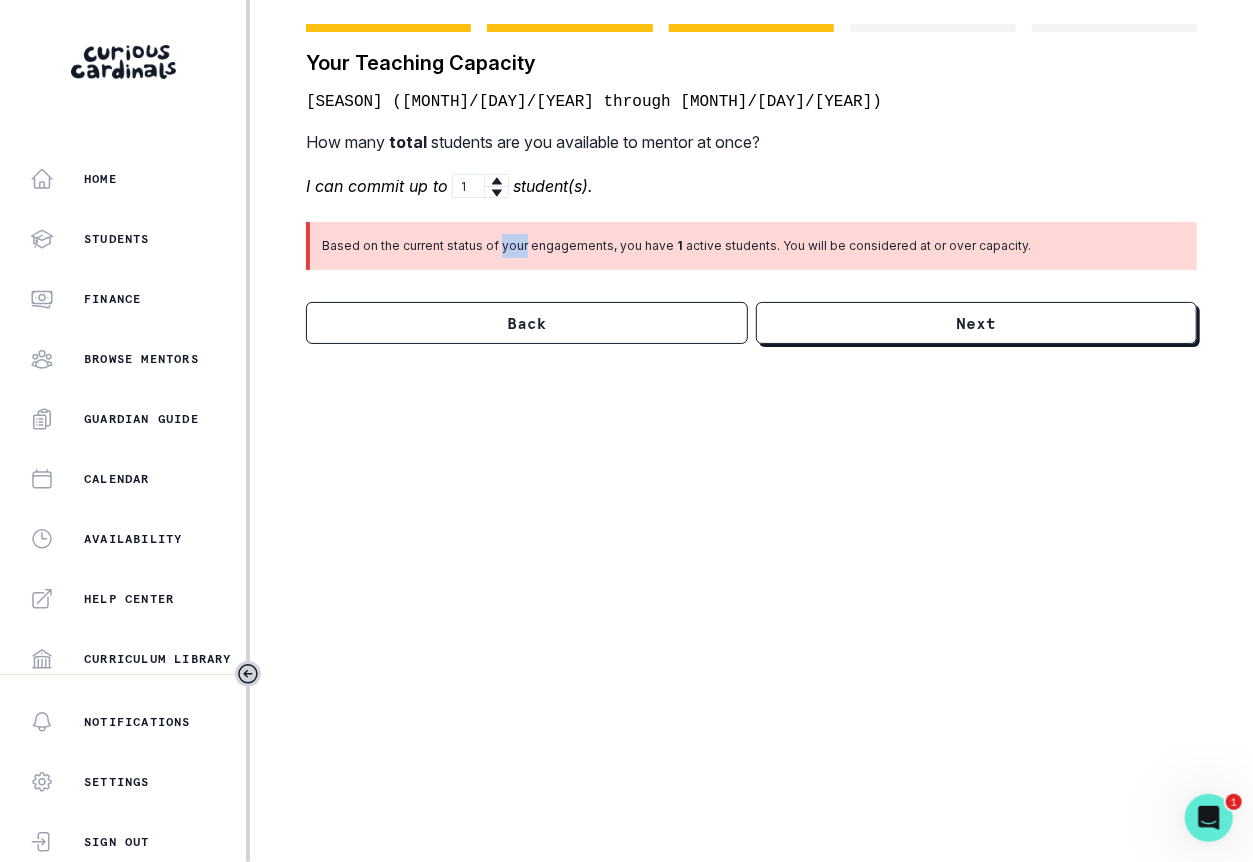 click on "Based on the current status of your engagements, you have 1 active students. You will be considered at or over capacity." at bounding box center [751, 246] 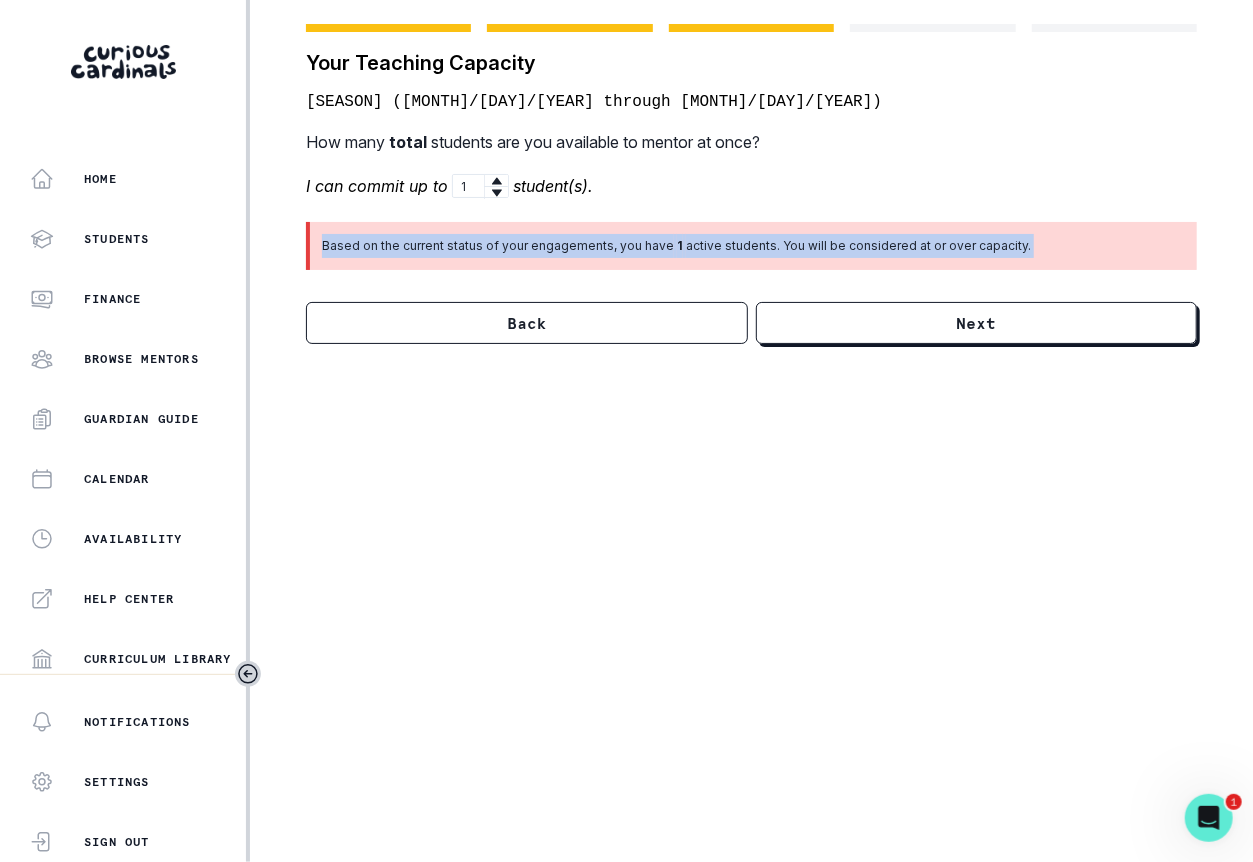 click on "Based on the current status of your engagements, you have 1 active students. You will be considered at or over capacity." at bounding box center (751, 246) 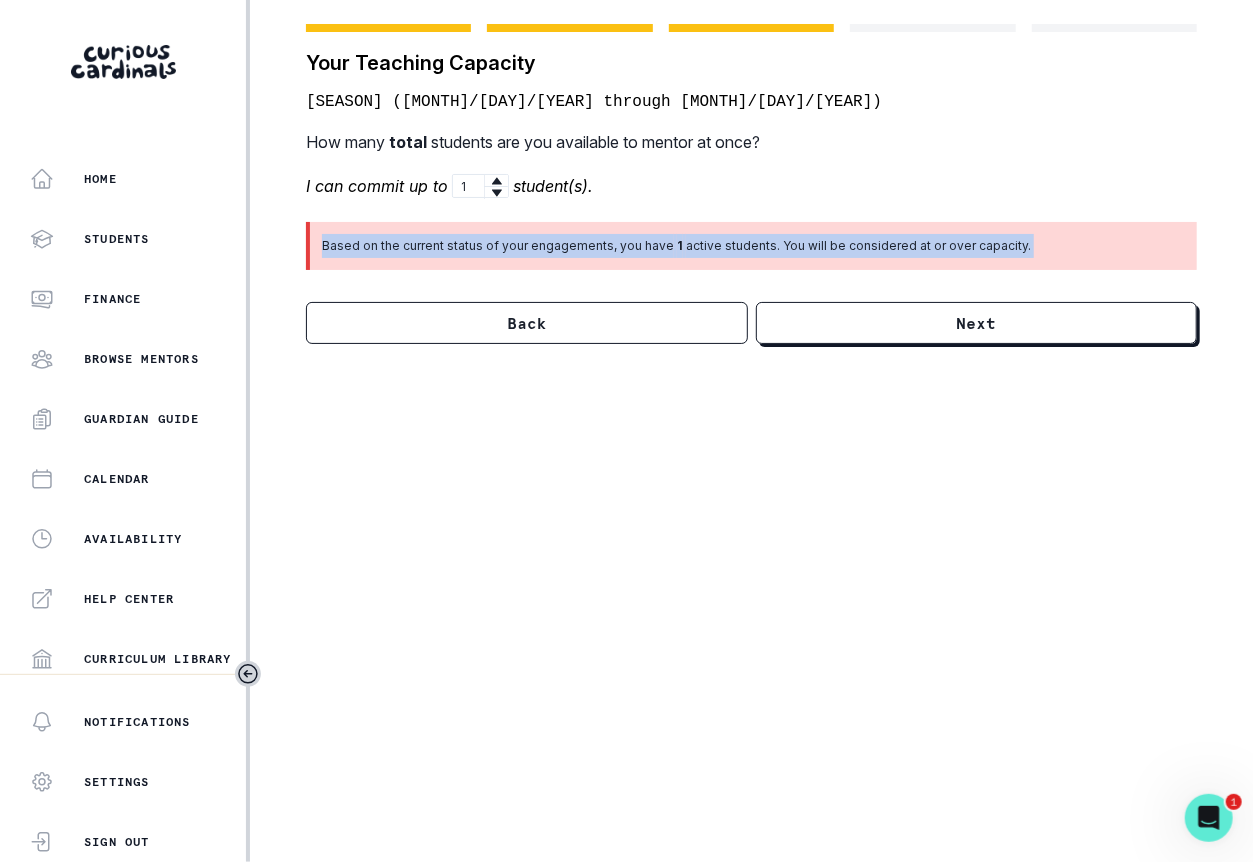 click on "Based on the current status of your engagements, you have 1 active students. You will be considered at or over capacity." at bounding box center [751, 246] 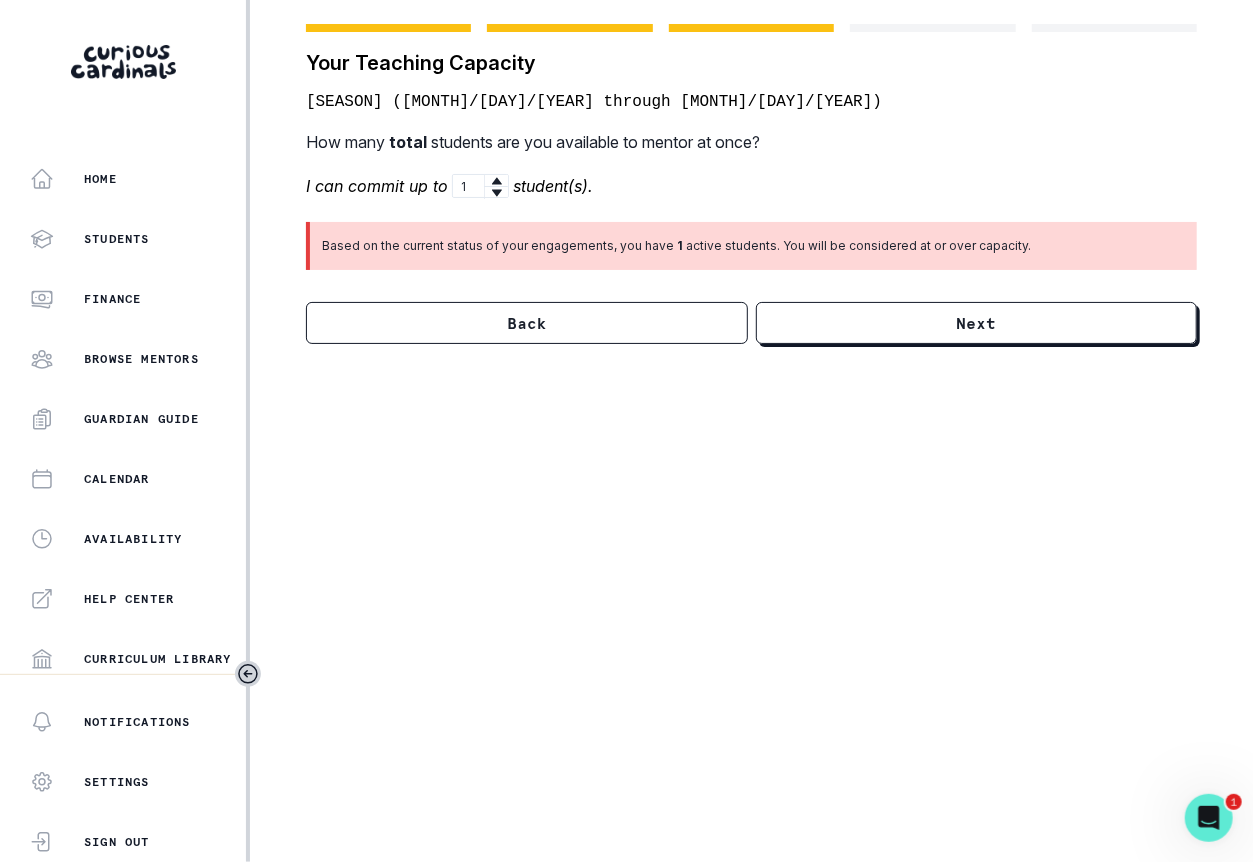 click on "Based on the current status of your engagements, you have 1 active students. You will be considered at or over capacity." at bounding box center (751, 246) 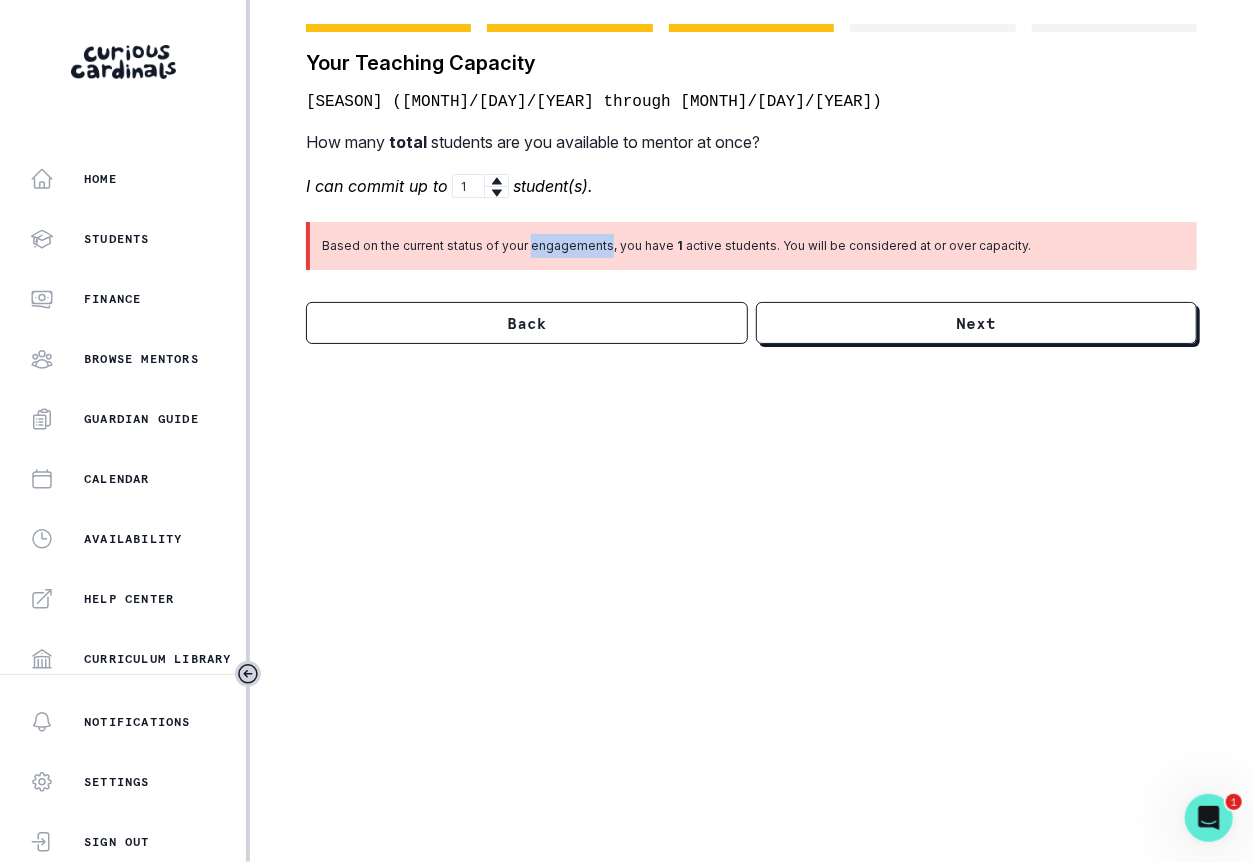 click on "Based on the current status of your engagements, you have 1 active students. You will be considered at or over capacity." at bounding box center [751, 246] 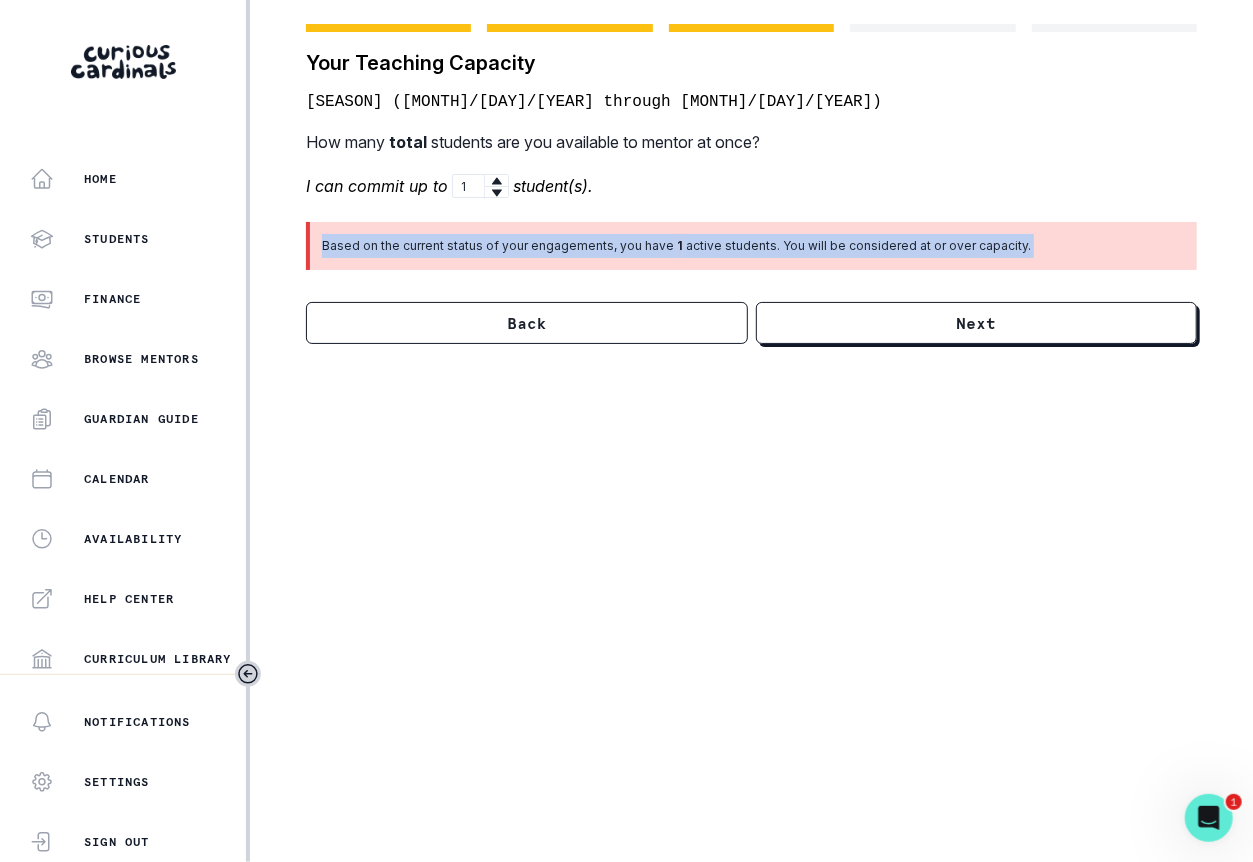 click on "Based on the current status of your engagements, you have 1 active students. You will be considered at or over capacity." at bounding box center [751, 246] 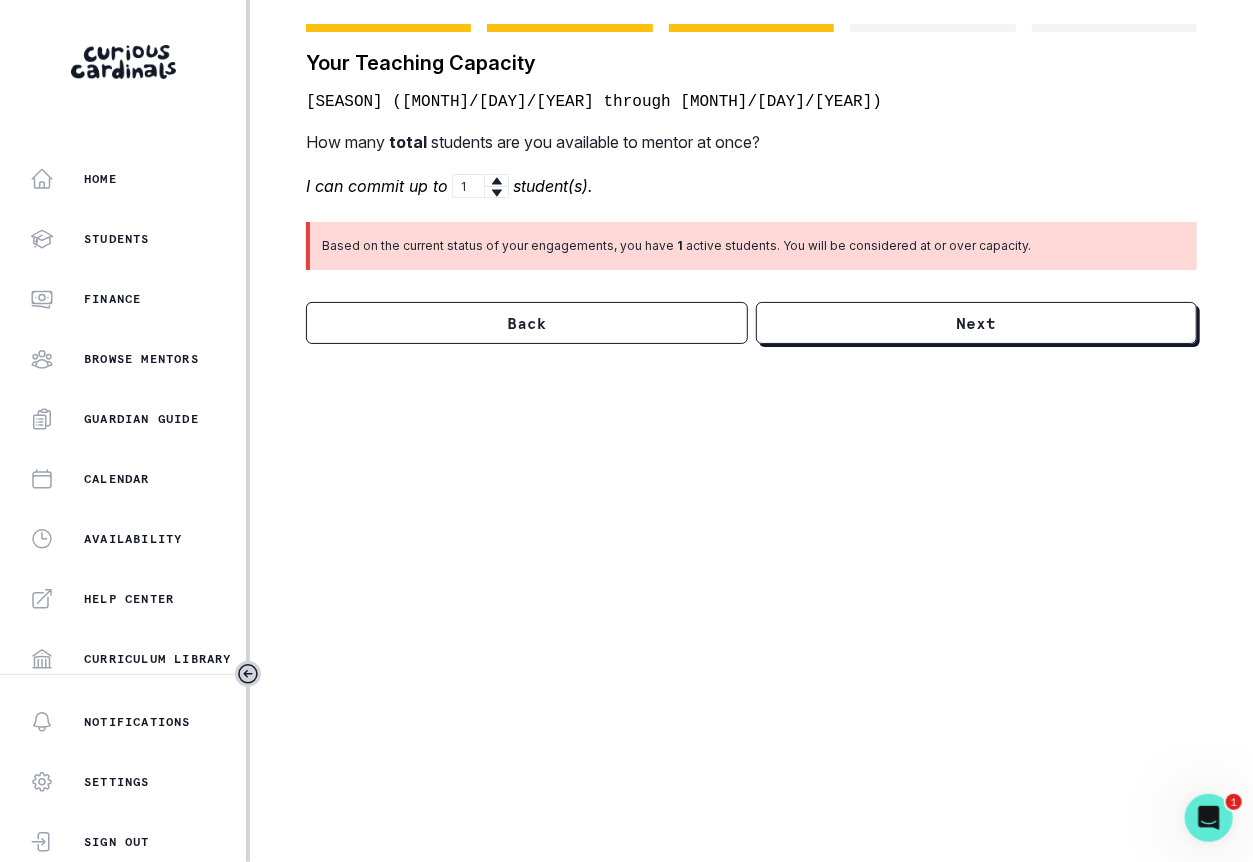 click on "How many total students are you available to mentor at once? I can commit up to 1 student(s). Based on the current status of your engagements, you have 1 active students. You will be considered at or over capacity. Back Next" at bounding box center (751, 237) 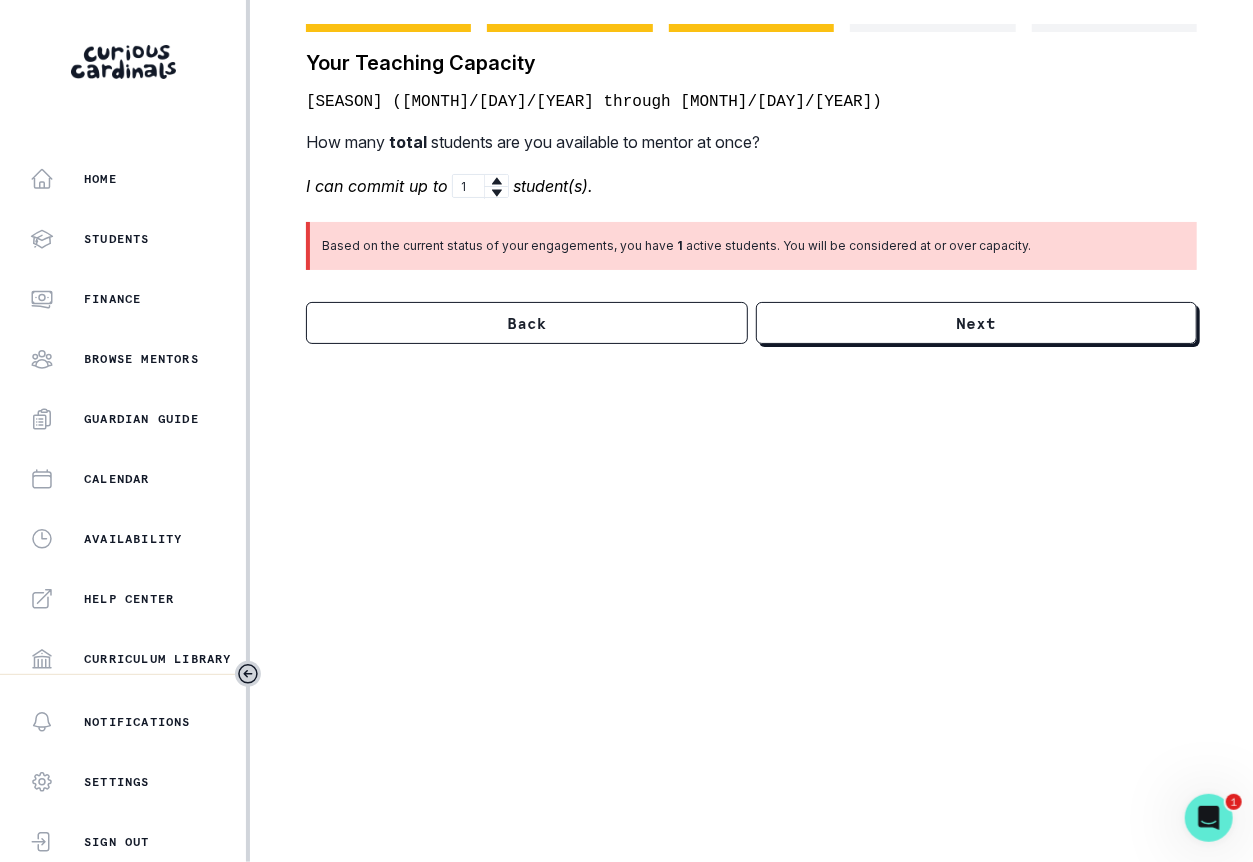 click on "Based on the current status of your engagements, you have 1 active students. You will be considered at or over capacity." at bounding box center [751, 246] 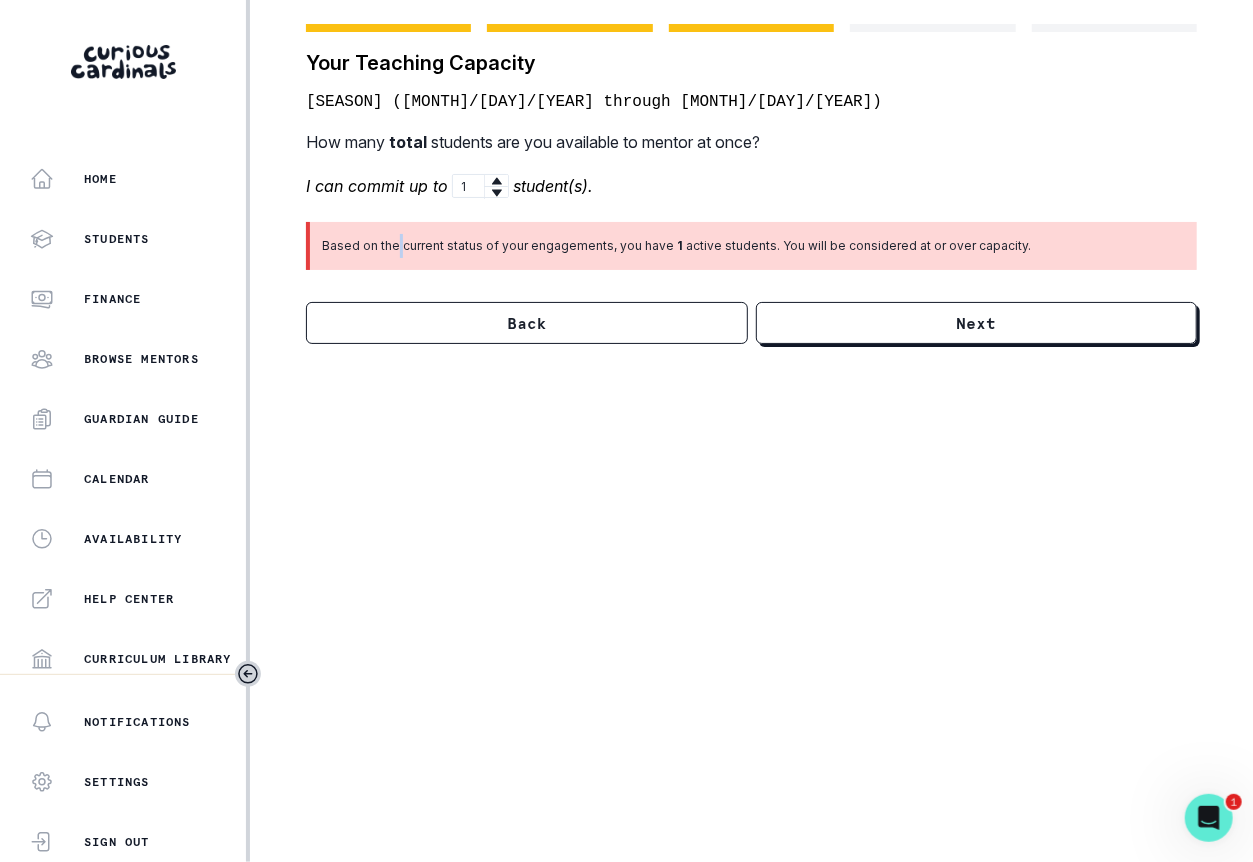 click on "Based on the current status of your engagements, you have 1 active students. You will be considered at or over capacity." at bounding box center (751, 246) 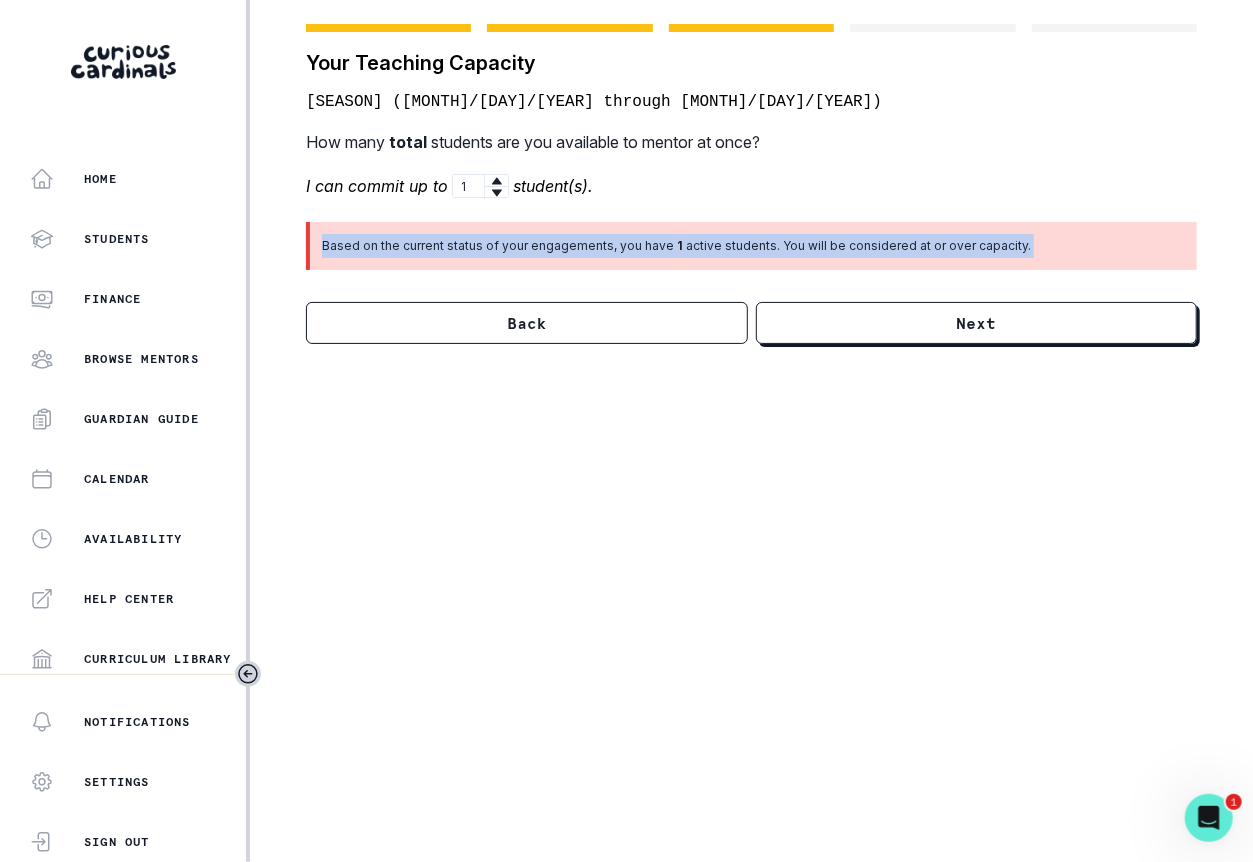 click on "Based on the current status of your engagements, you have 1 active students. You will be considered at or over capacity." at bounding box center [751, 246] 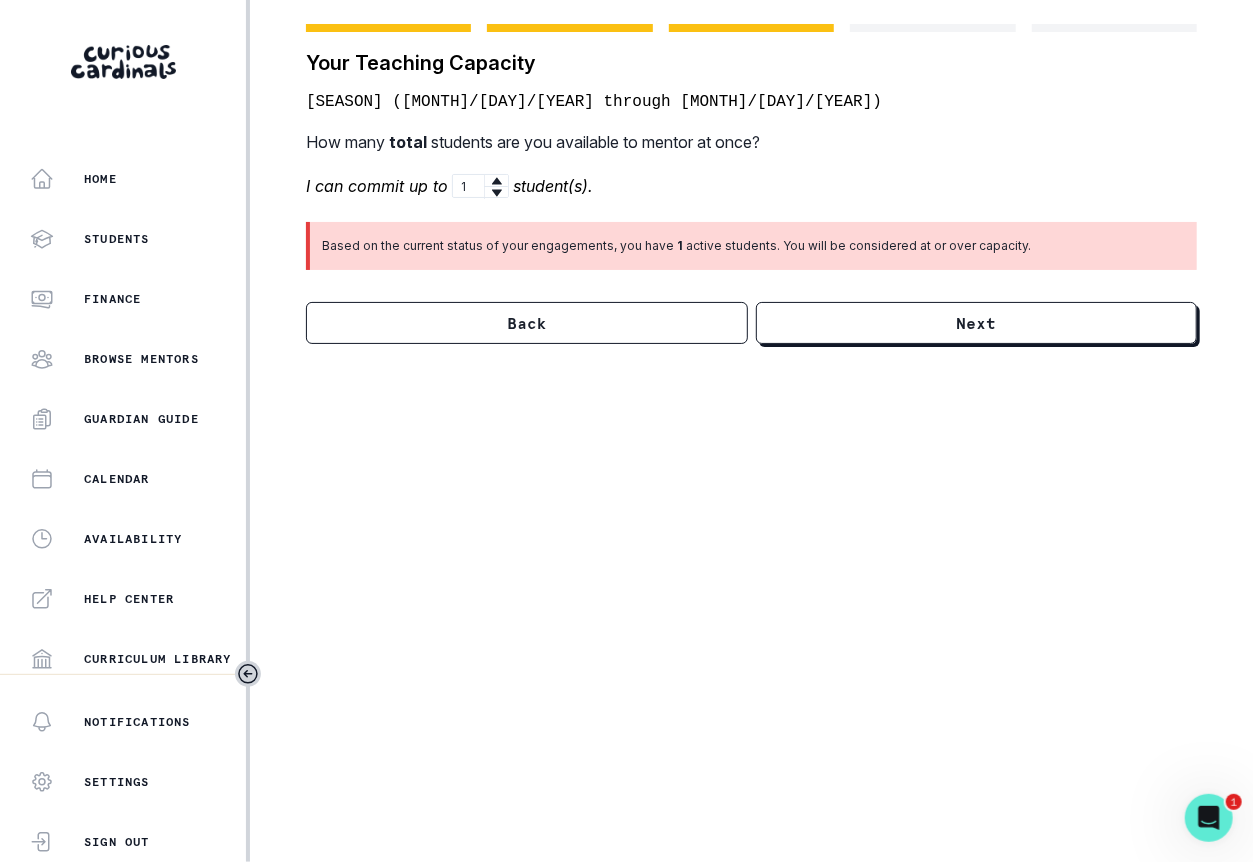 click on "Based on the current status of your engagements, you have 1 active students. You will be considered at or over capacity." at bounding box center (751, 246) 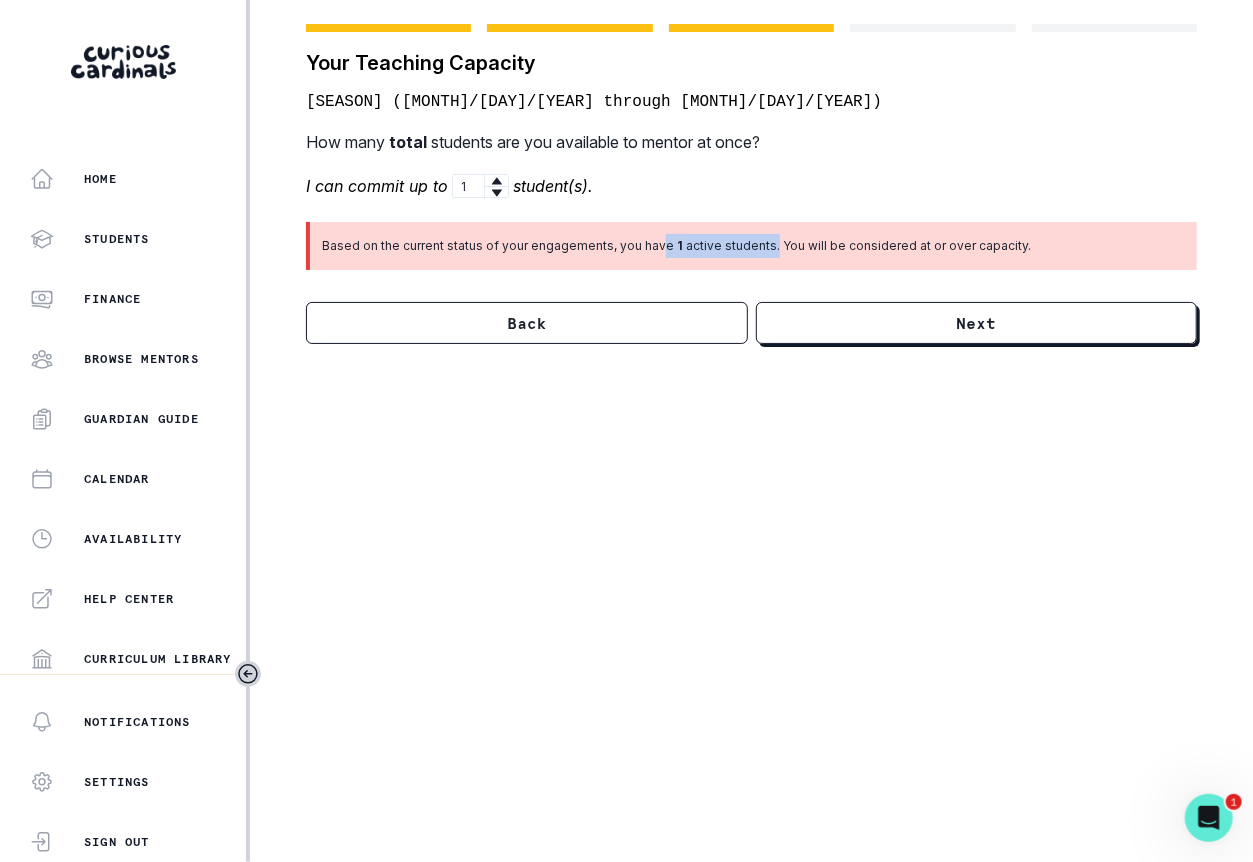 drag, startPoint x: 655, startPoint y: 244, endPoint x: 763, endPoint y: 251, distance: 108.226616 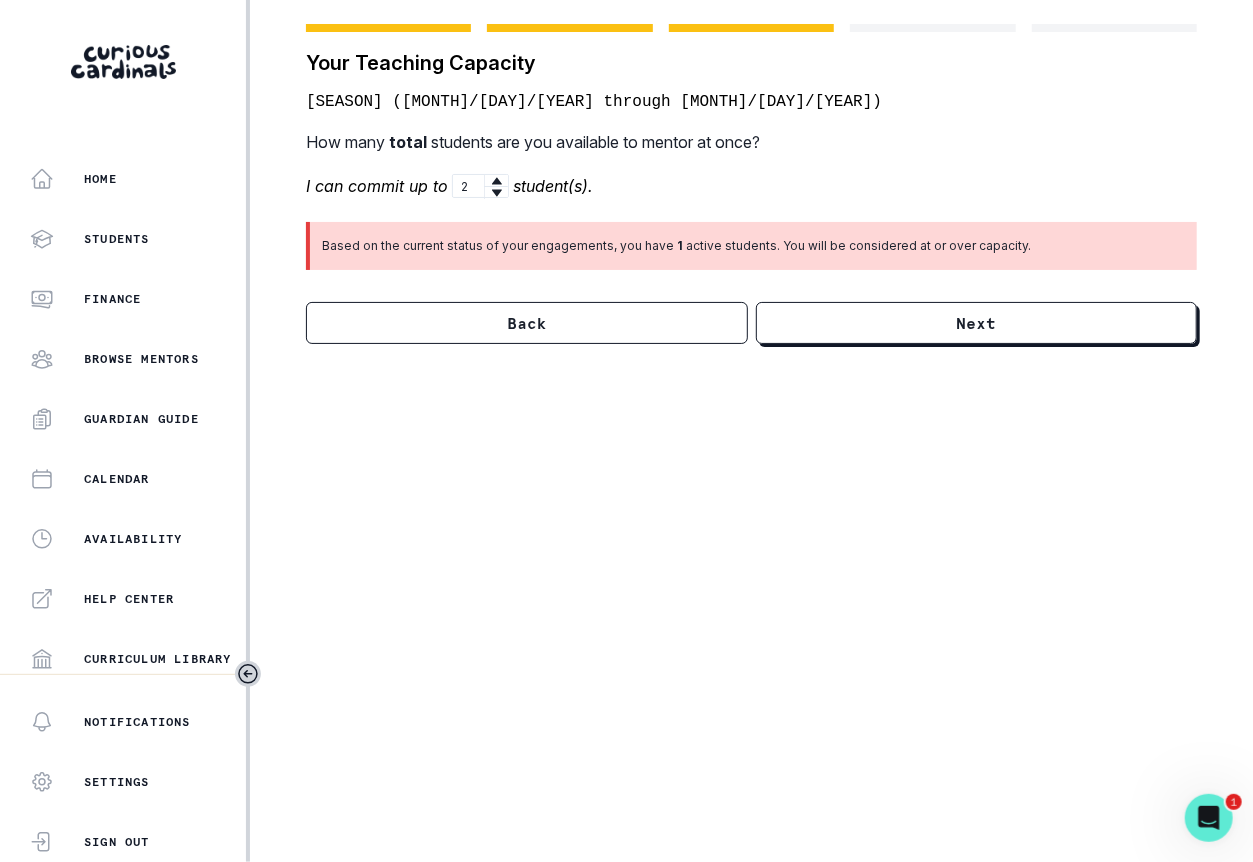 click 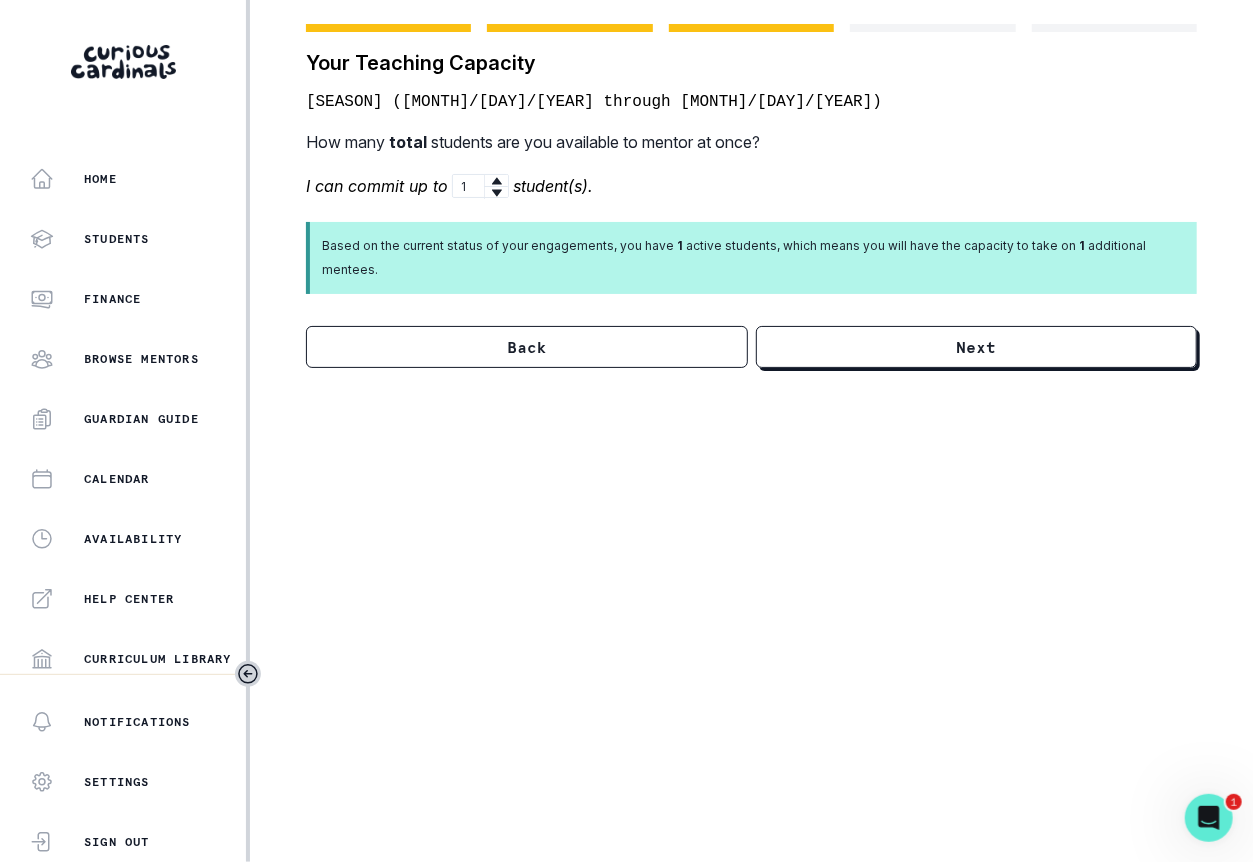 click 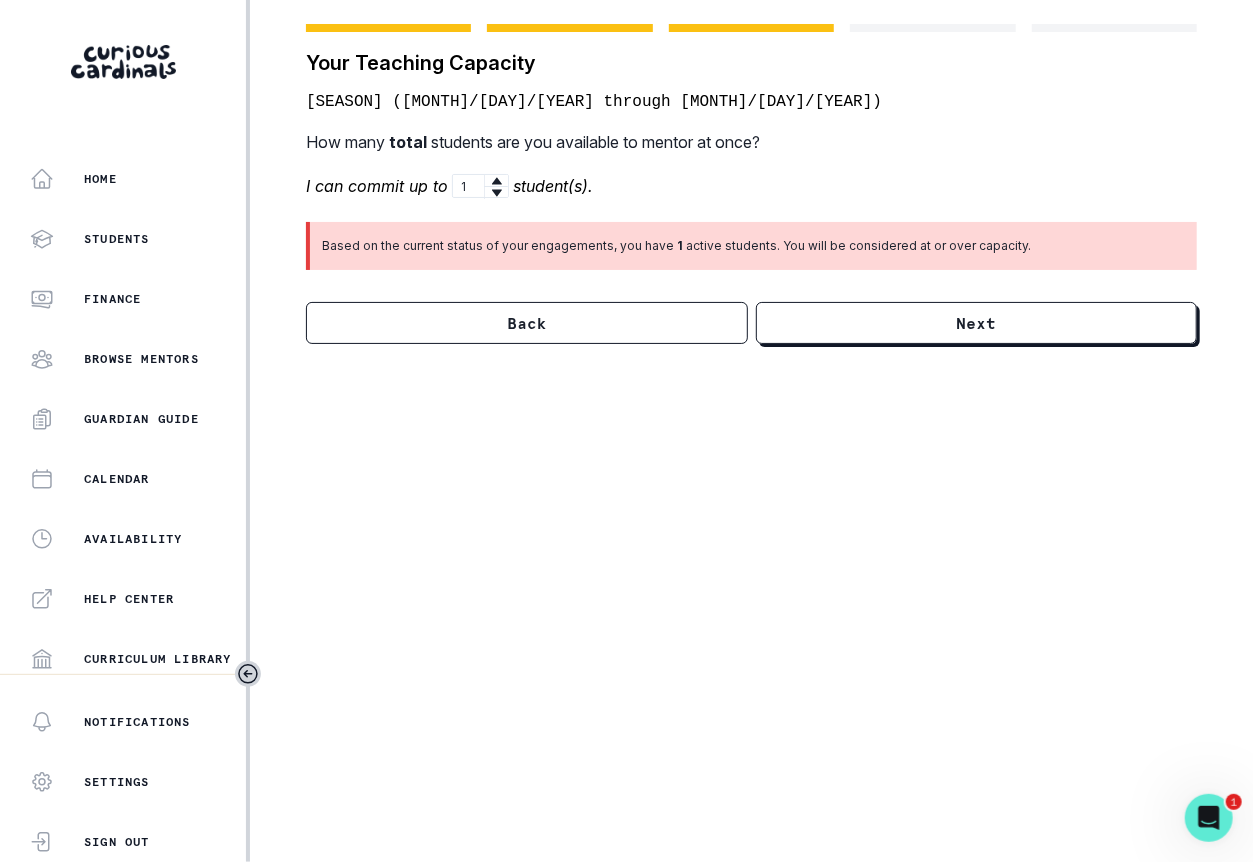 type on "2" 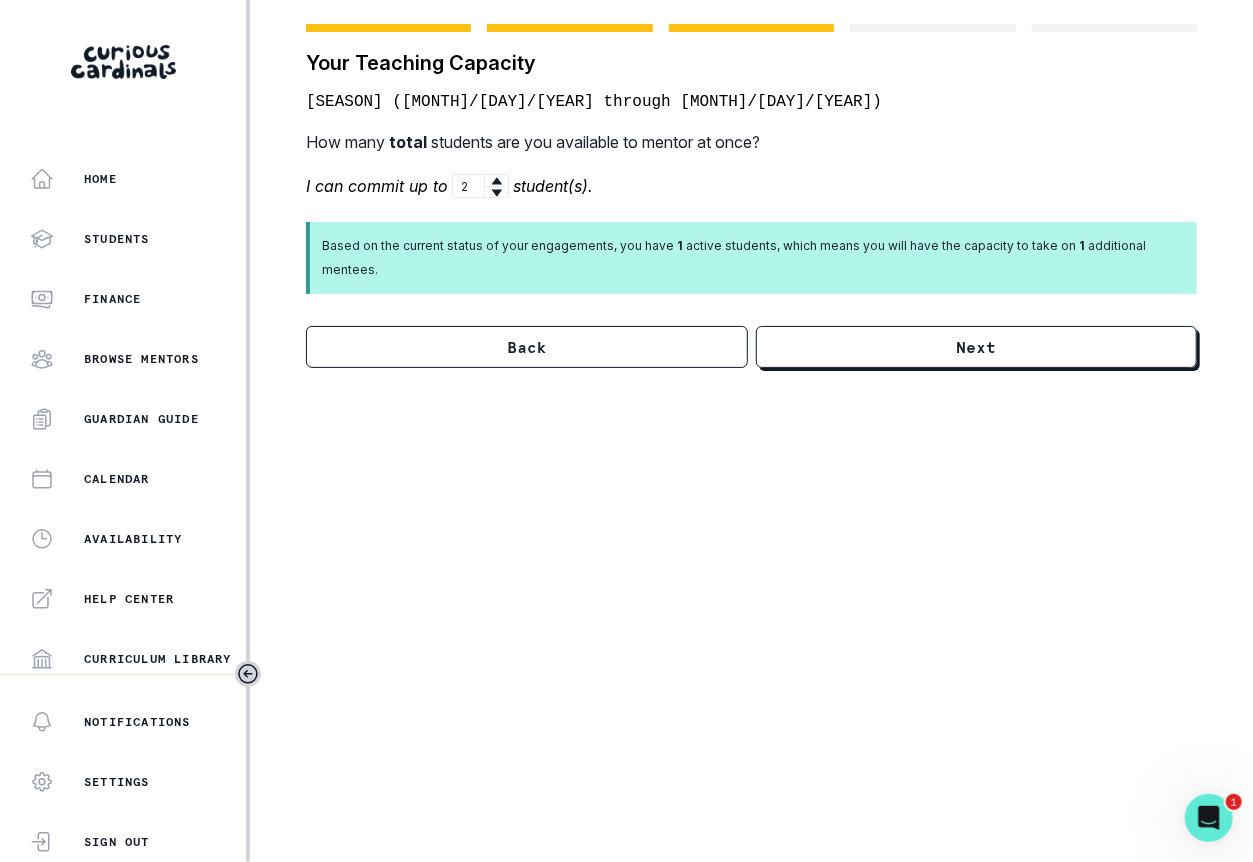 click 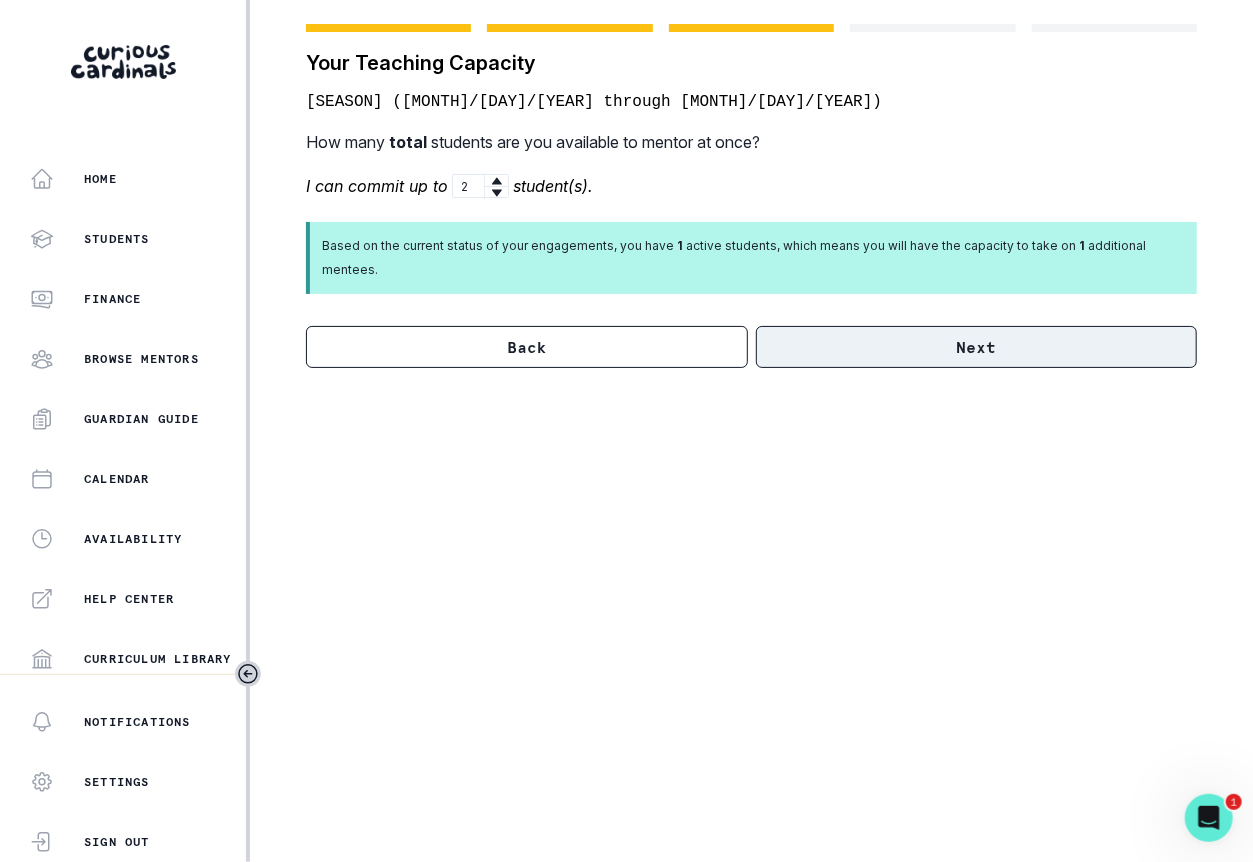 click on "Next" at bounding box center (977, 347) 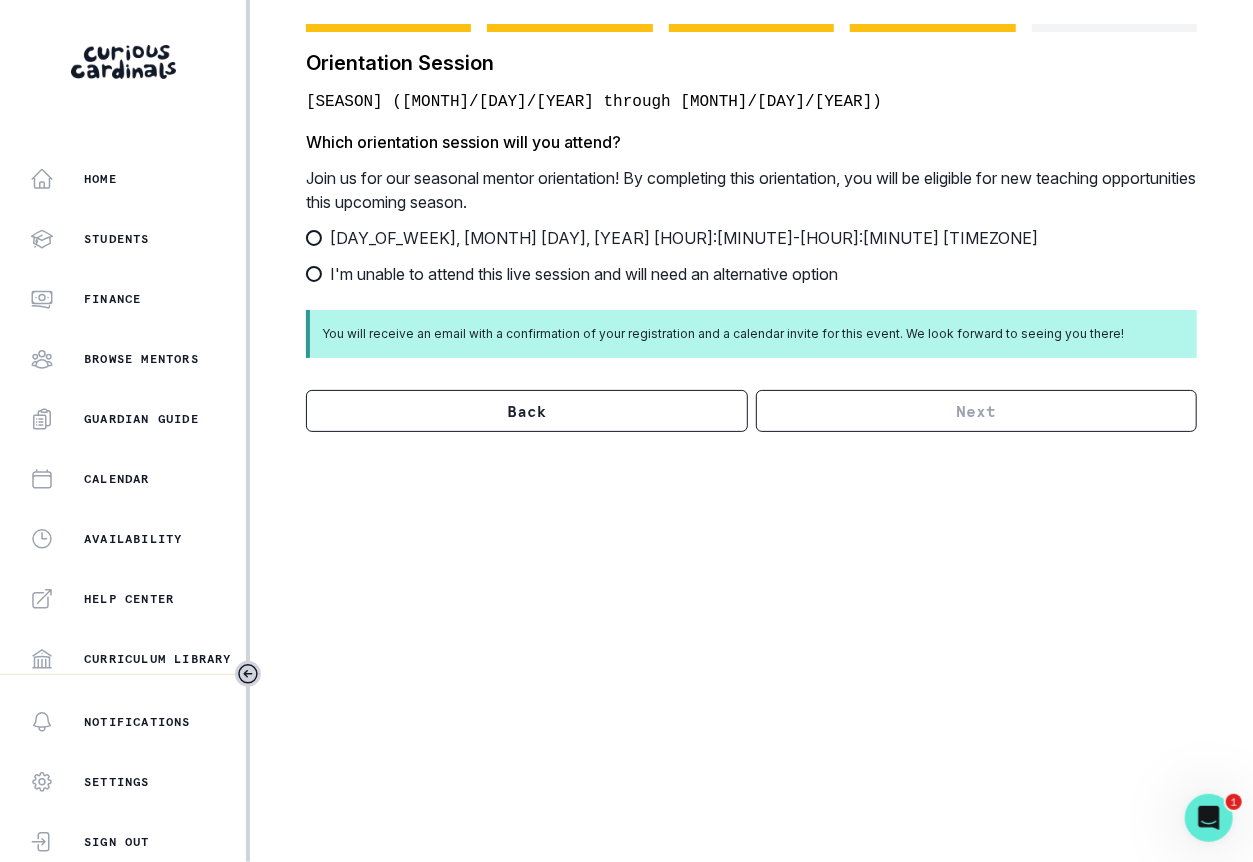 click on "[DAY_OF_WEEK], [MONTH] [DAY], [YEAR] [HOUR]:[MINUTE]-[HOUR]:[MINUTE] [TIMEZONE]" at bounding box center (684, 238) 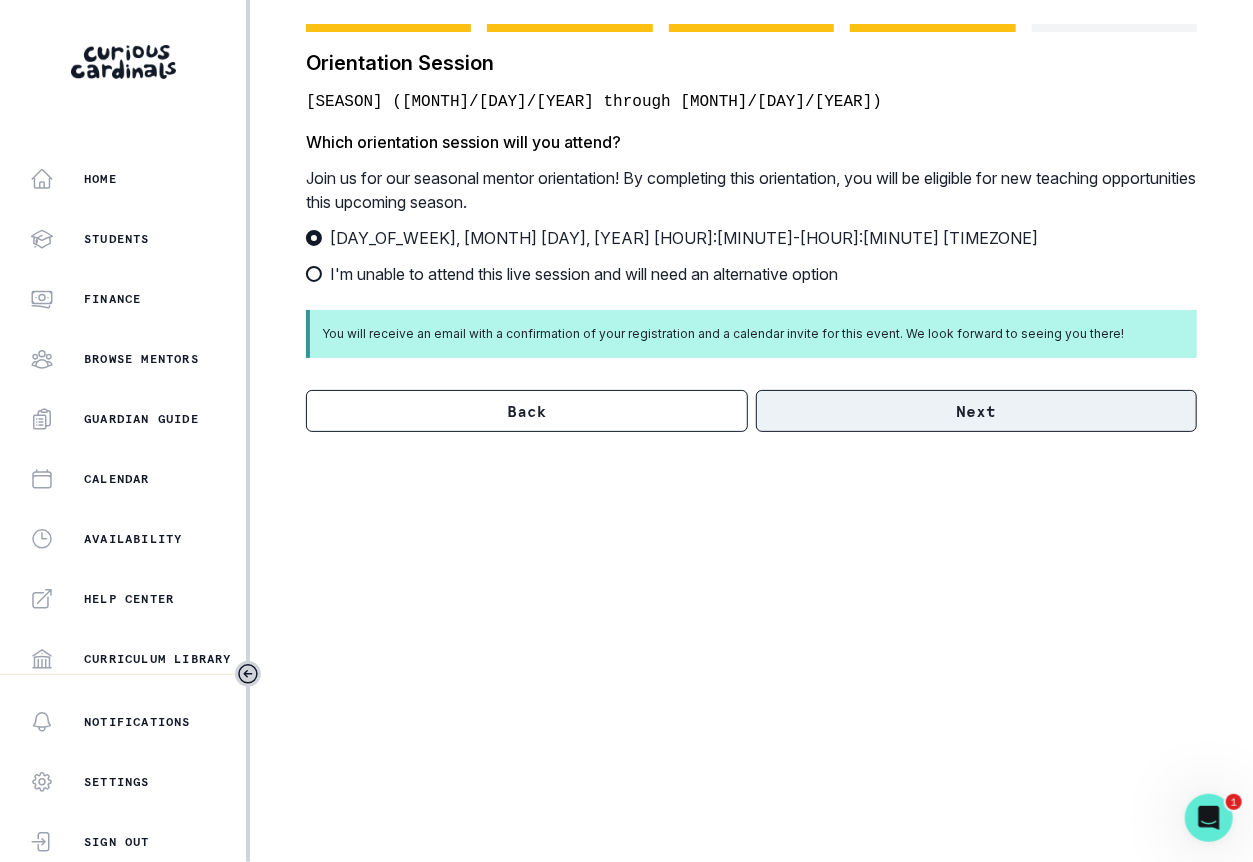 click on "Next" at bounding box center [977, 411] 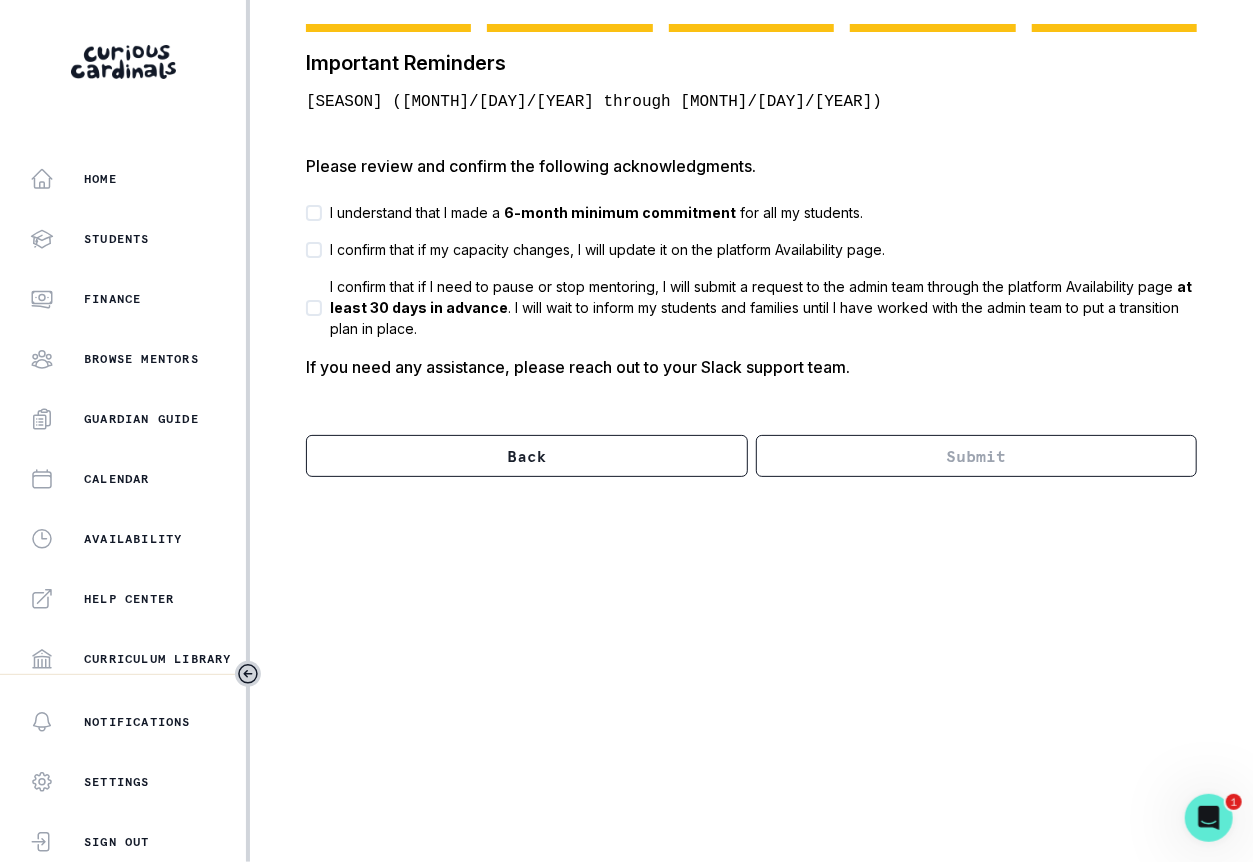 click on "6-month minimum commitment" at bounding box center [620, 212] 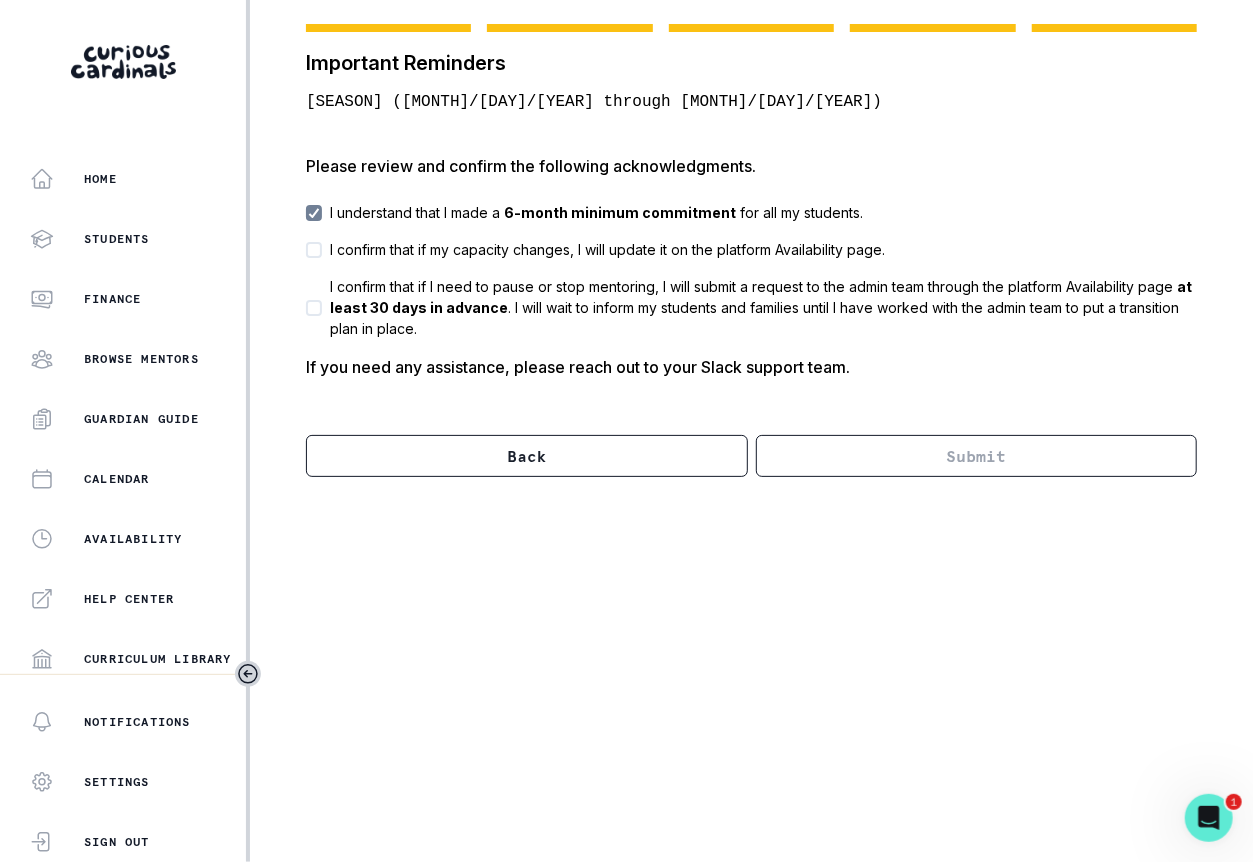 click on "I confirm that if my capacity changes, I will update it on the platform Availability page." at bounding box center (607, 249) 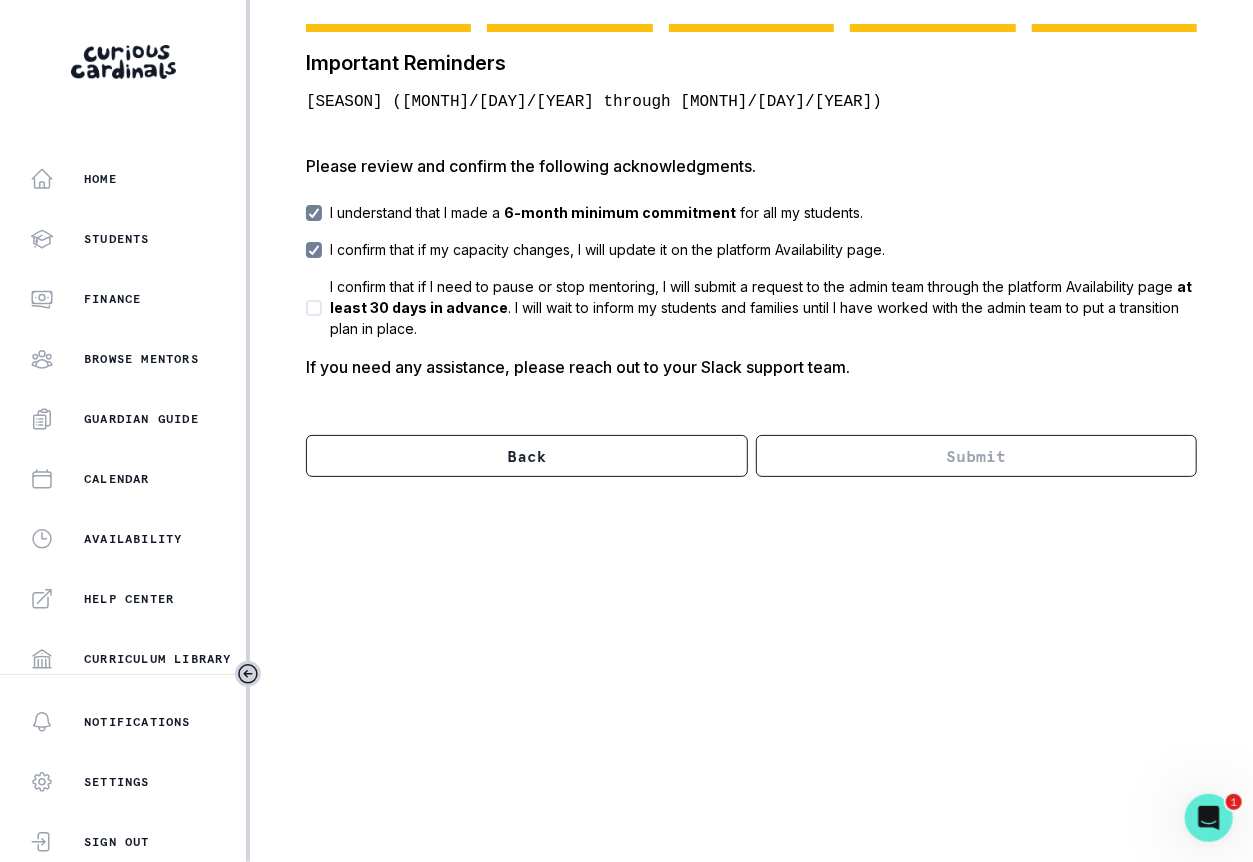 click on "I confirm that if I need to pause or stop mentoring, I will submit a request to the admin team through the platform Availability page at least 30 days in advance . I will wait to inform my students and families until I have worked with the admin team to put a transition plan in place." at bounding box center (763, 307) 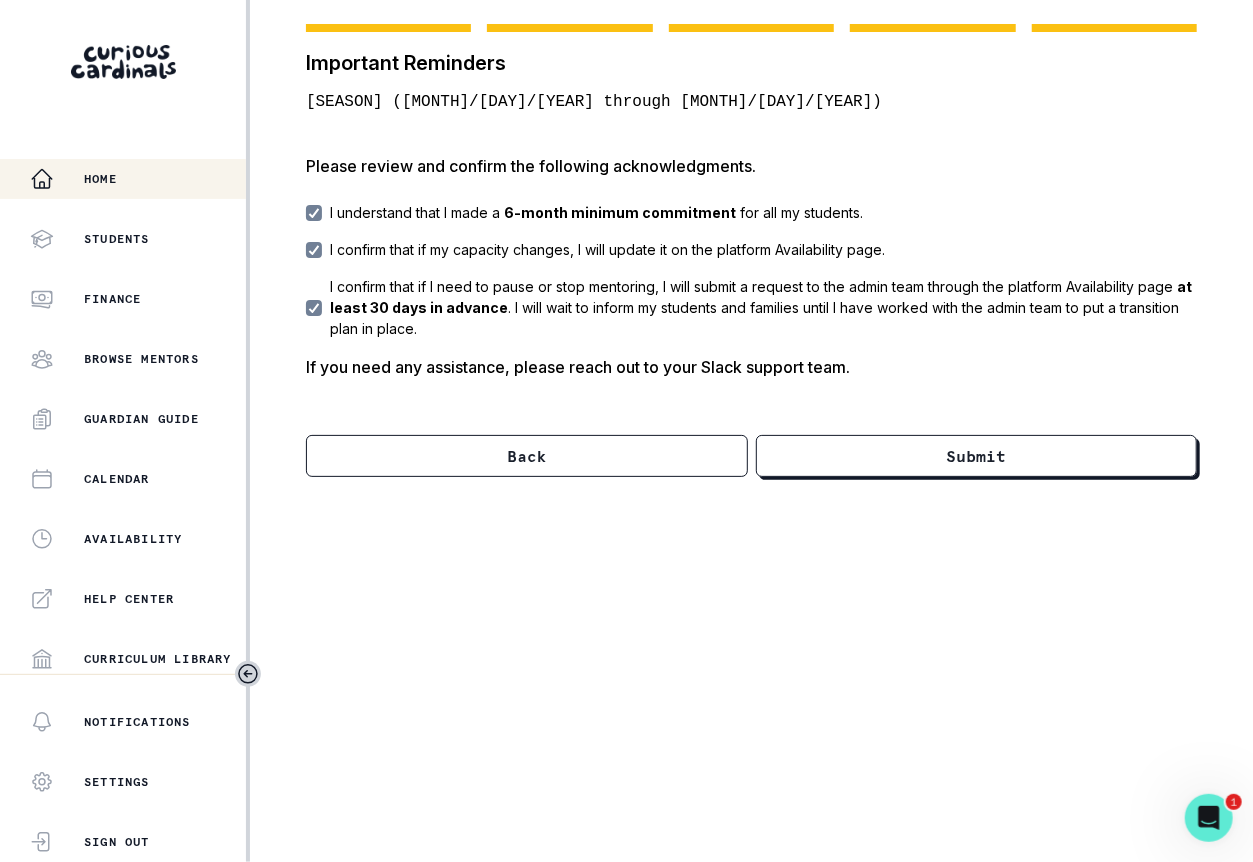 click on "Home" at bounding box center [100, 179] 